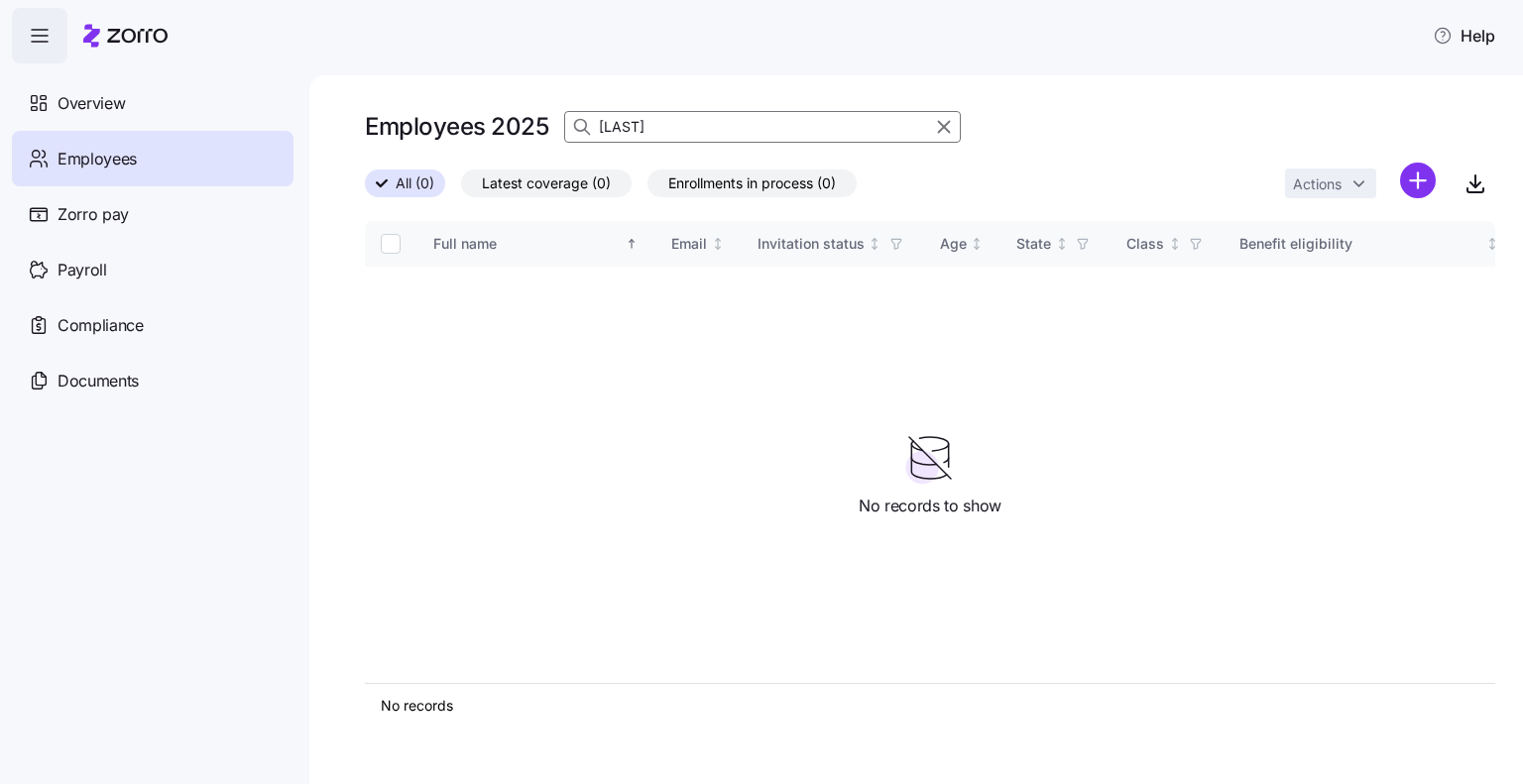 scroll, scrollTop: 0, scrollLeft: 0, axis: both 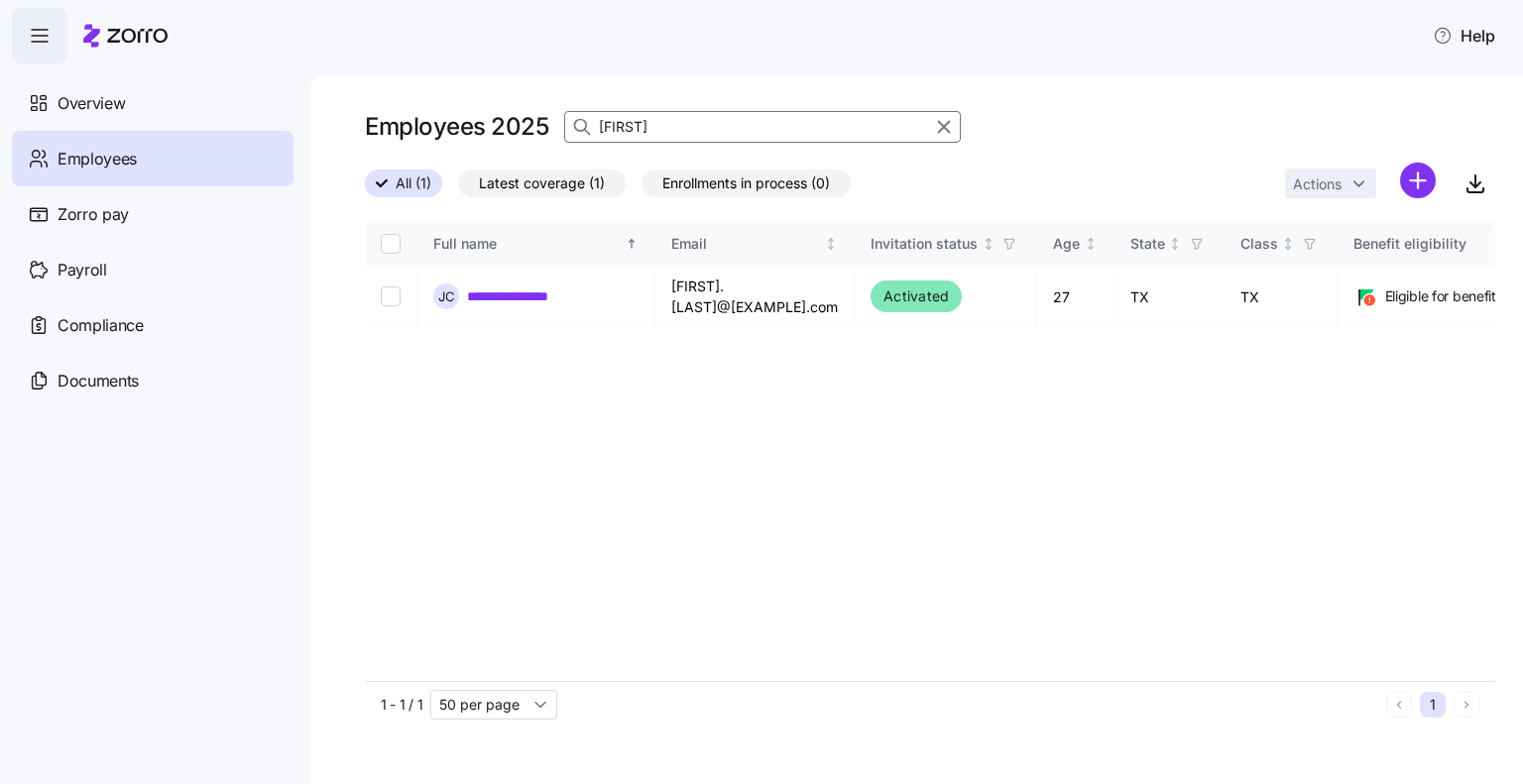 drag, startPoint x: 670, startPoint y: 127, endPoint x: 547, endPoint y: 110, distance: 124.1692 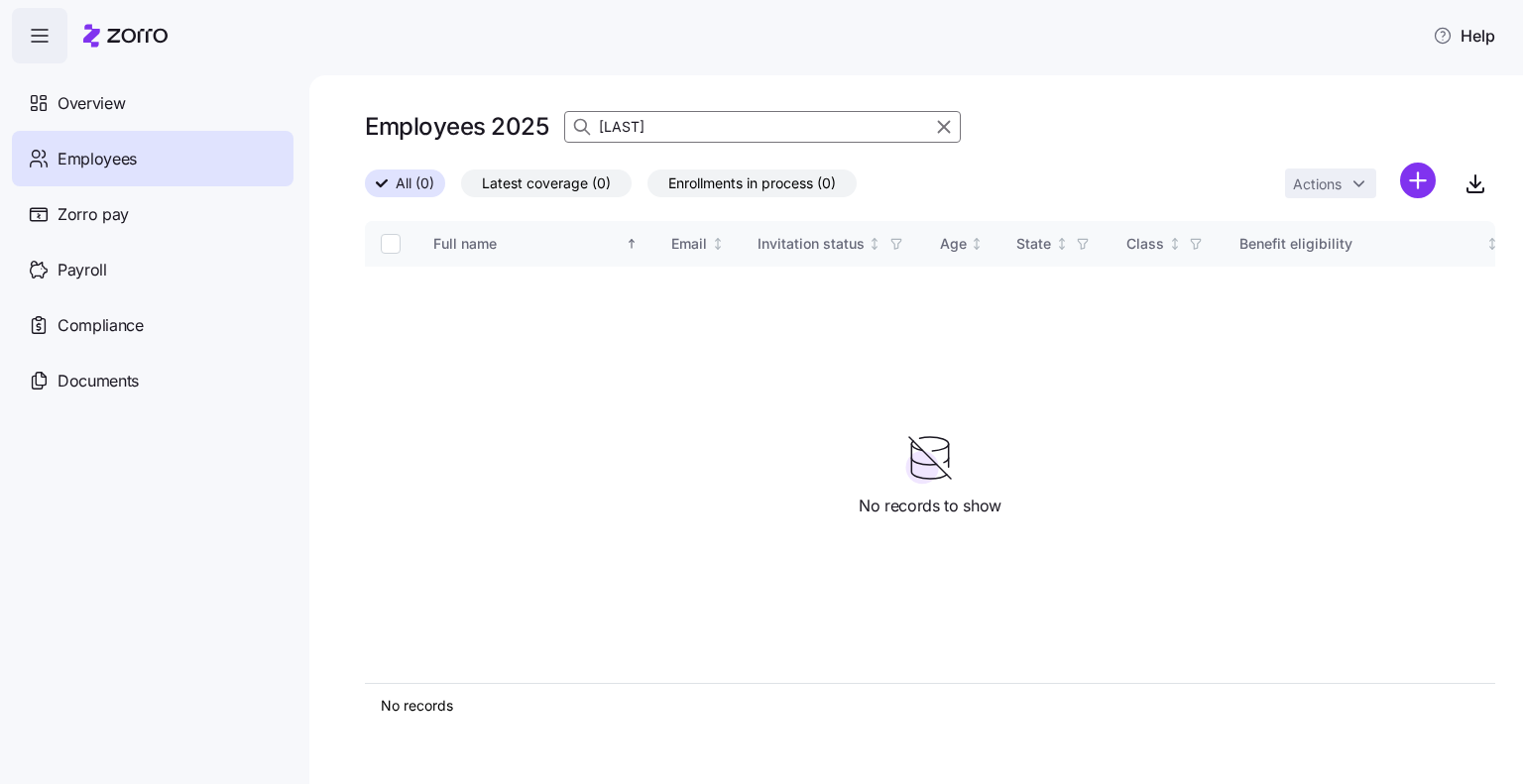 type on "[LAST]" 